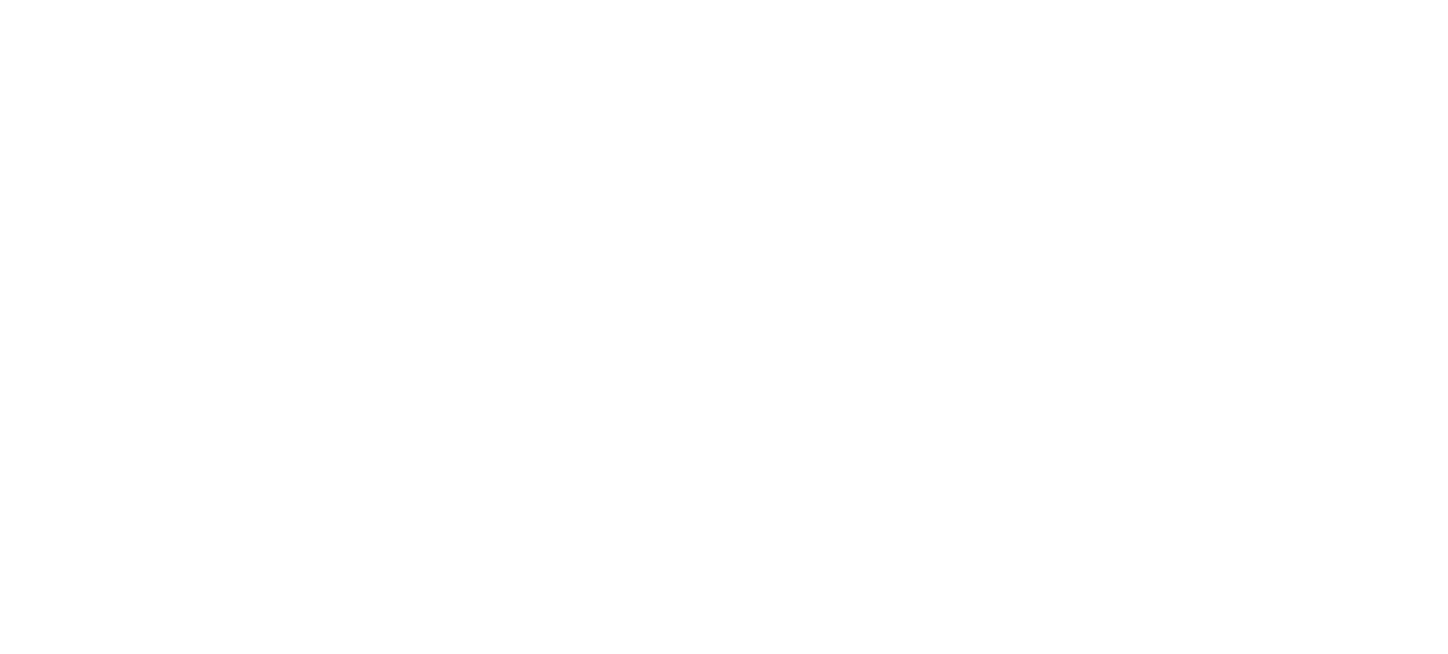 scroll, scrollTop: 0, scrollLeft: 0, axis: both 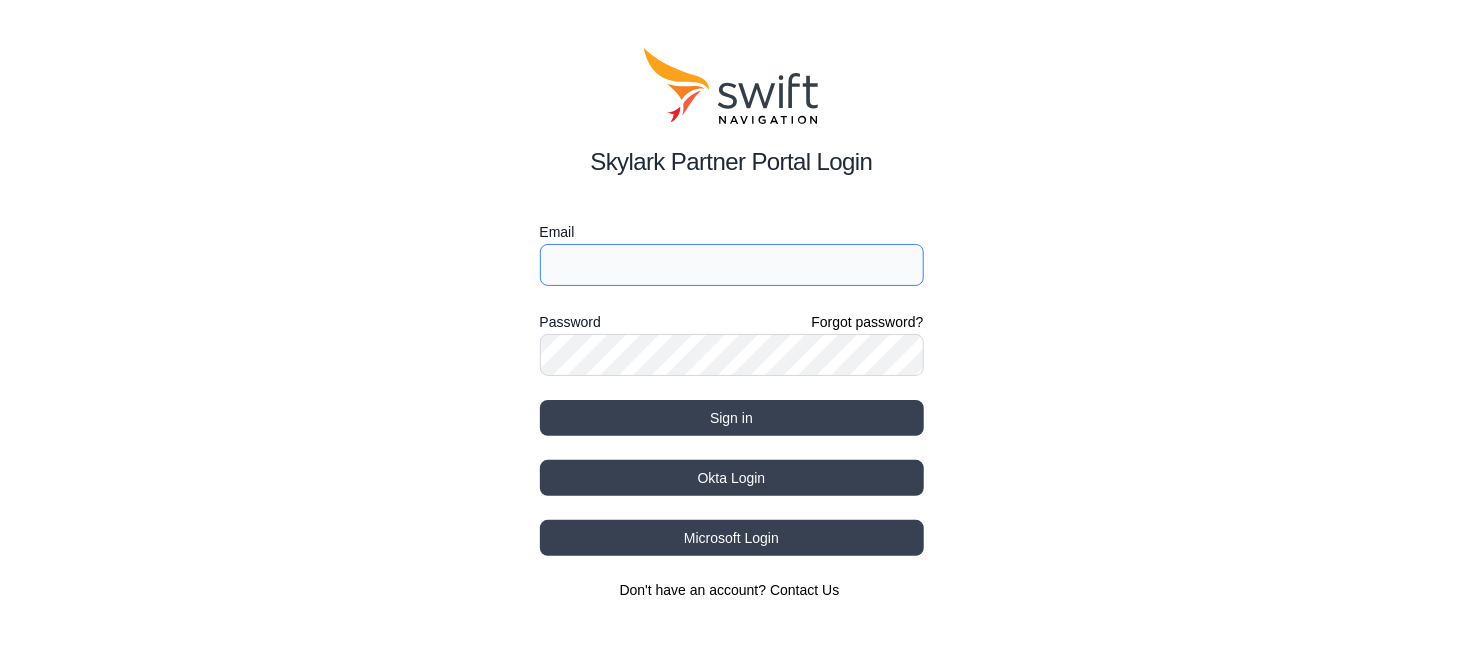 click on "Email" at bounding box center (732, 265) 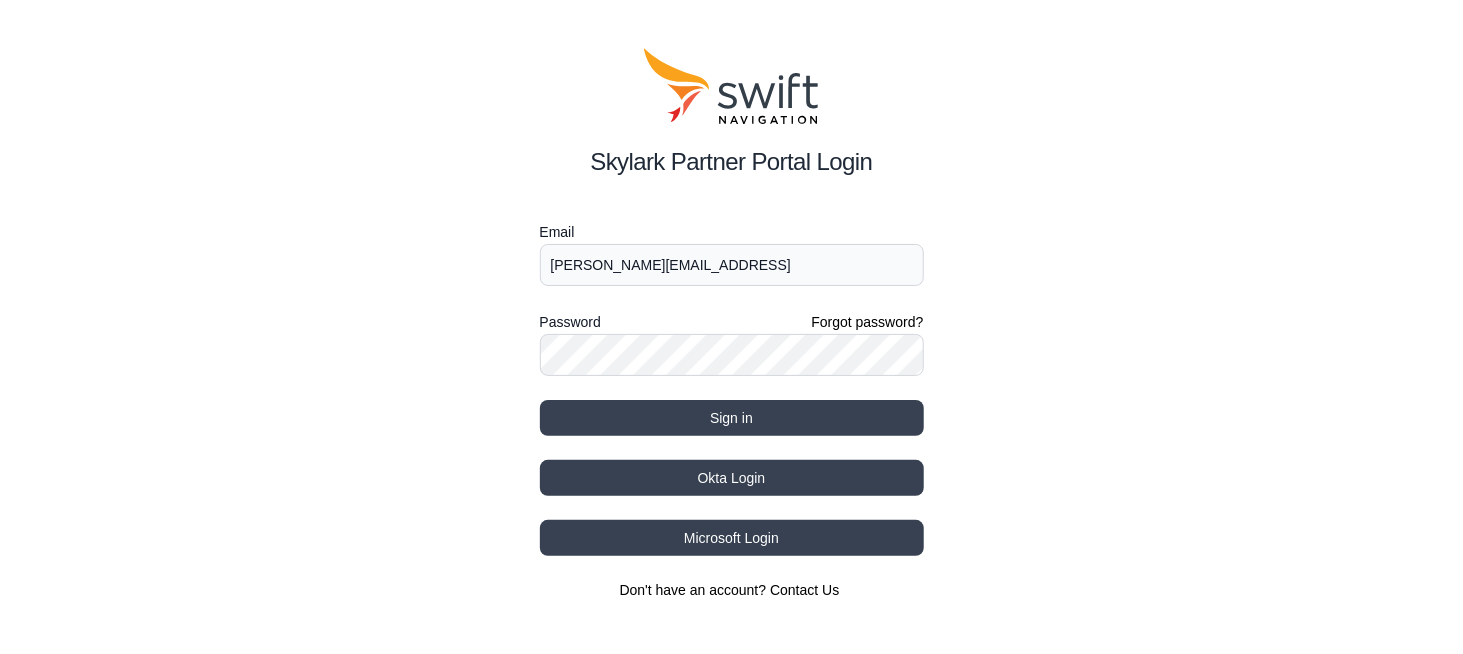 click on "Sign in" at bounding box center [732, 418] 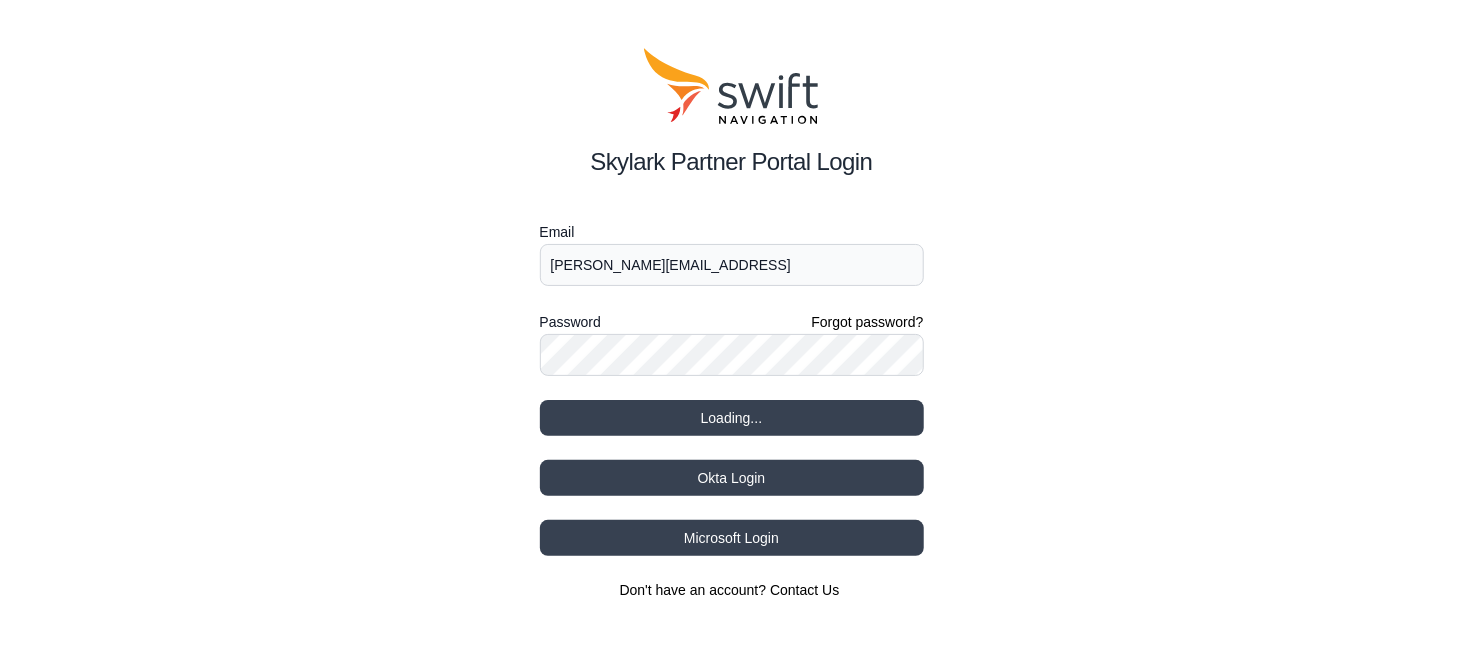 select 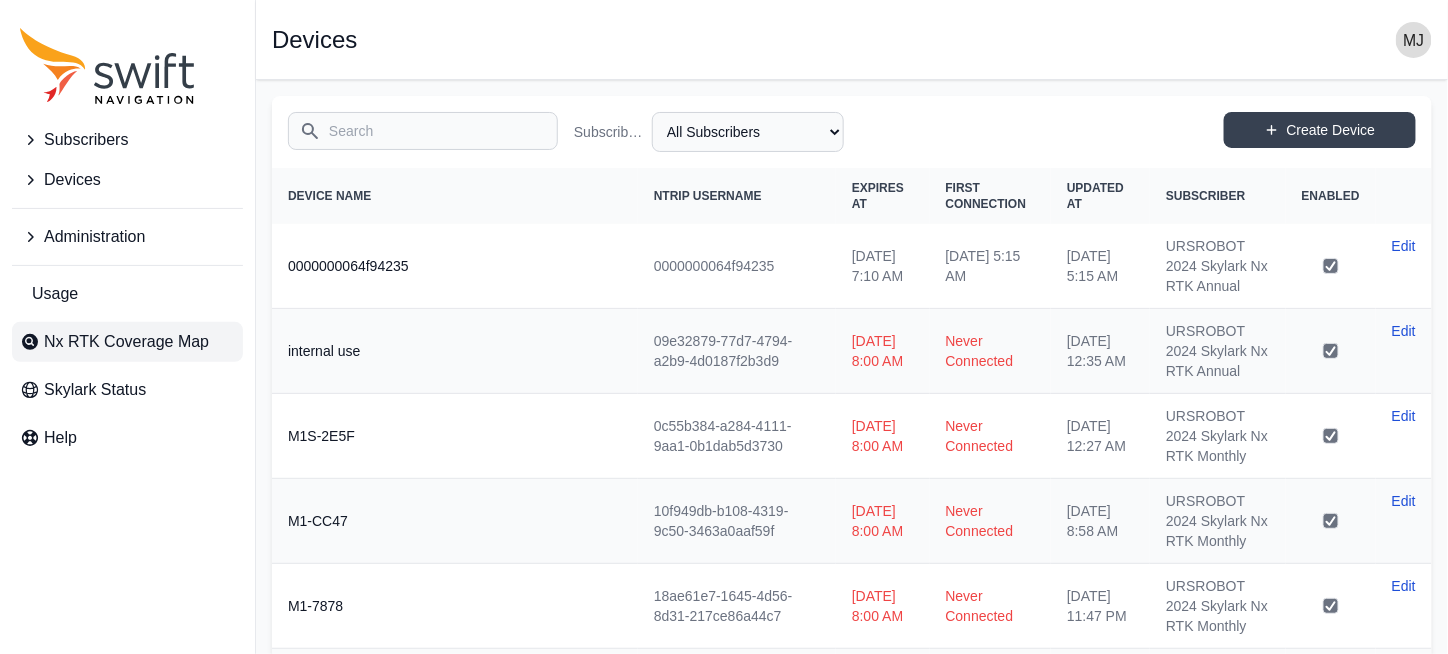 click on "Nx RTK Coverage Map" at bounding box center [126, 342] 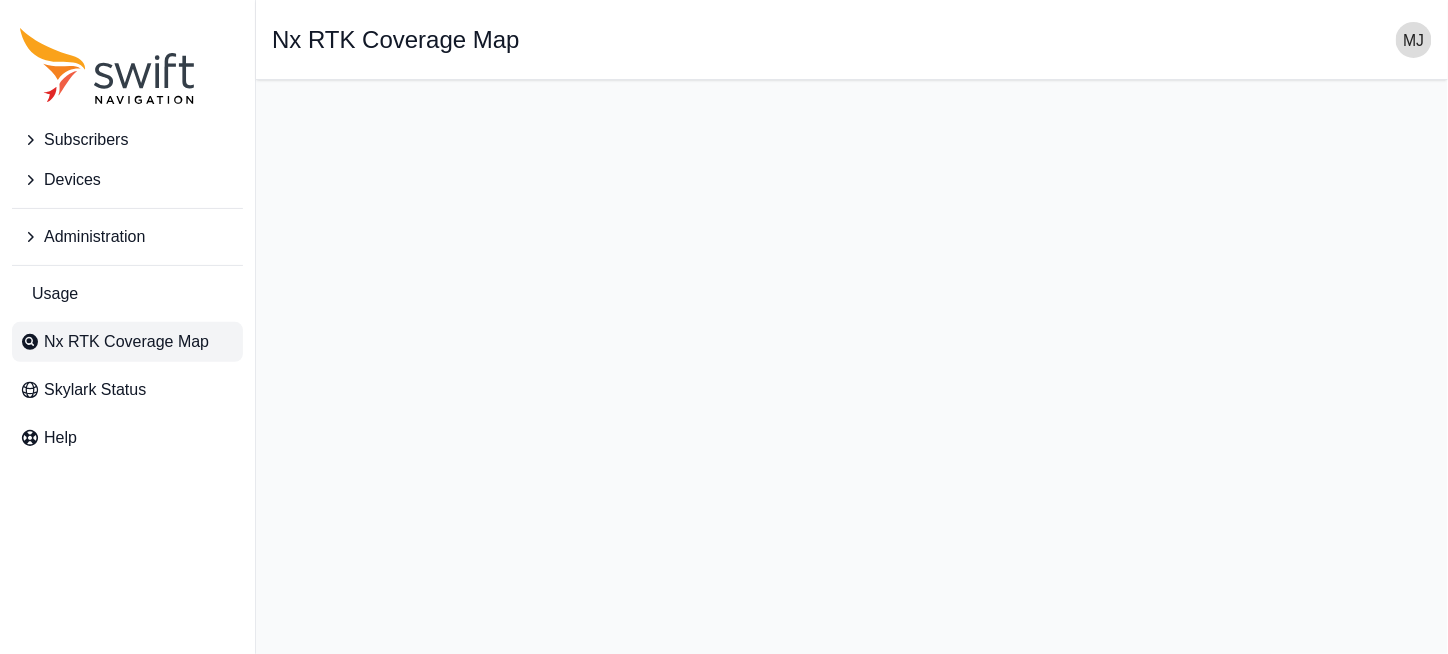 scroll, scrollTop: 0, scrollLeft: 0, axis: both 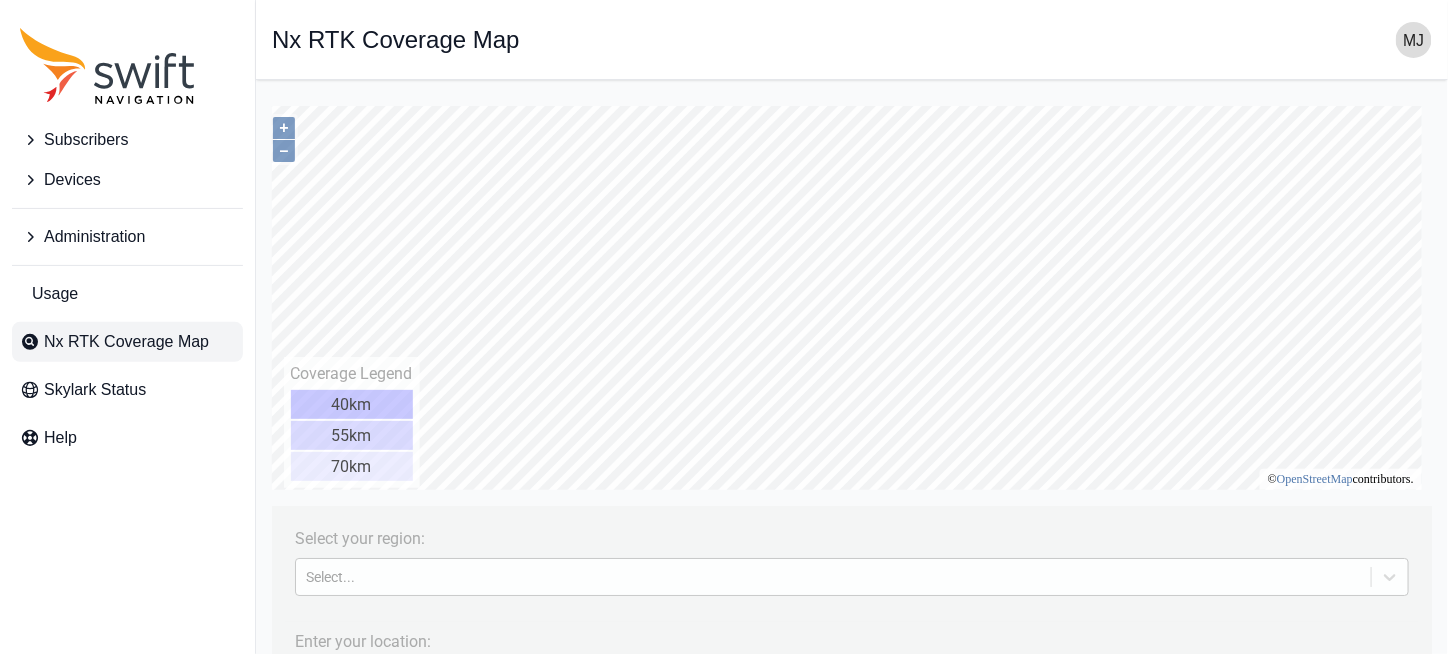 click on "Select..." at bounding box center (832, 576) 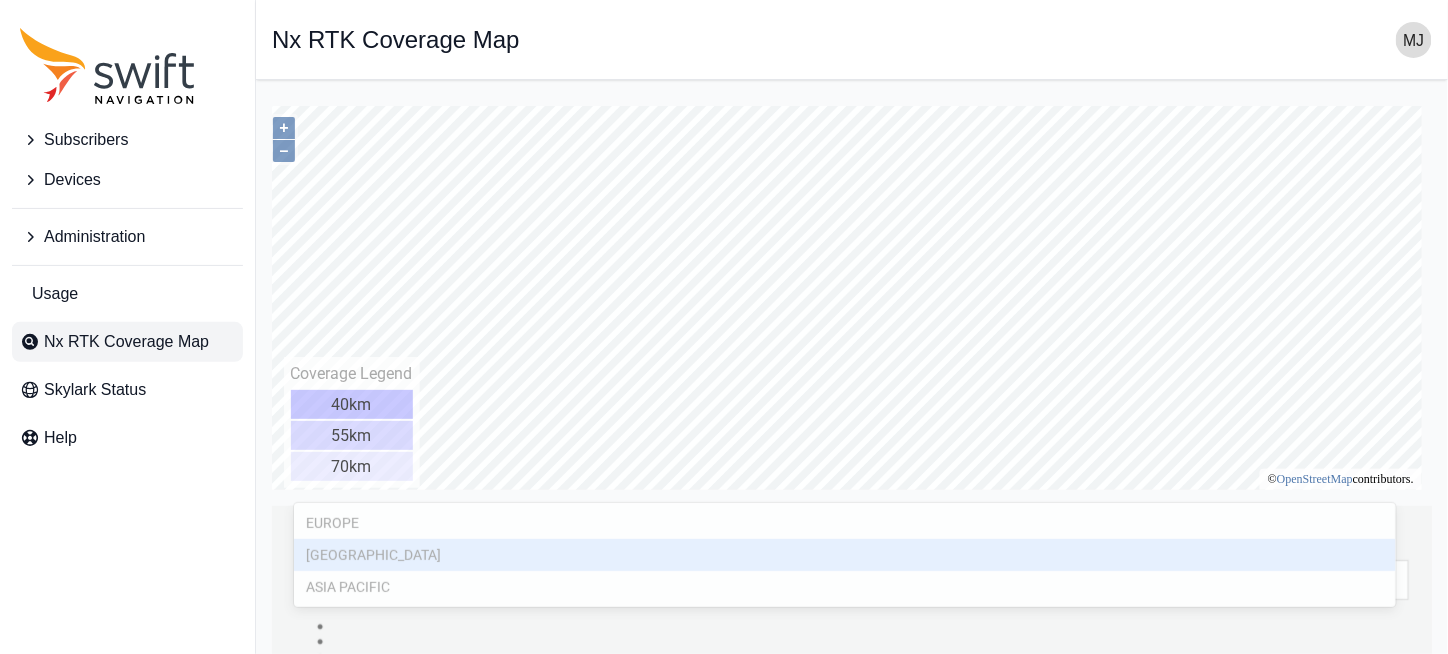 scroll, scrollTop: 100, scrollLeft: 0, axis: vertical 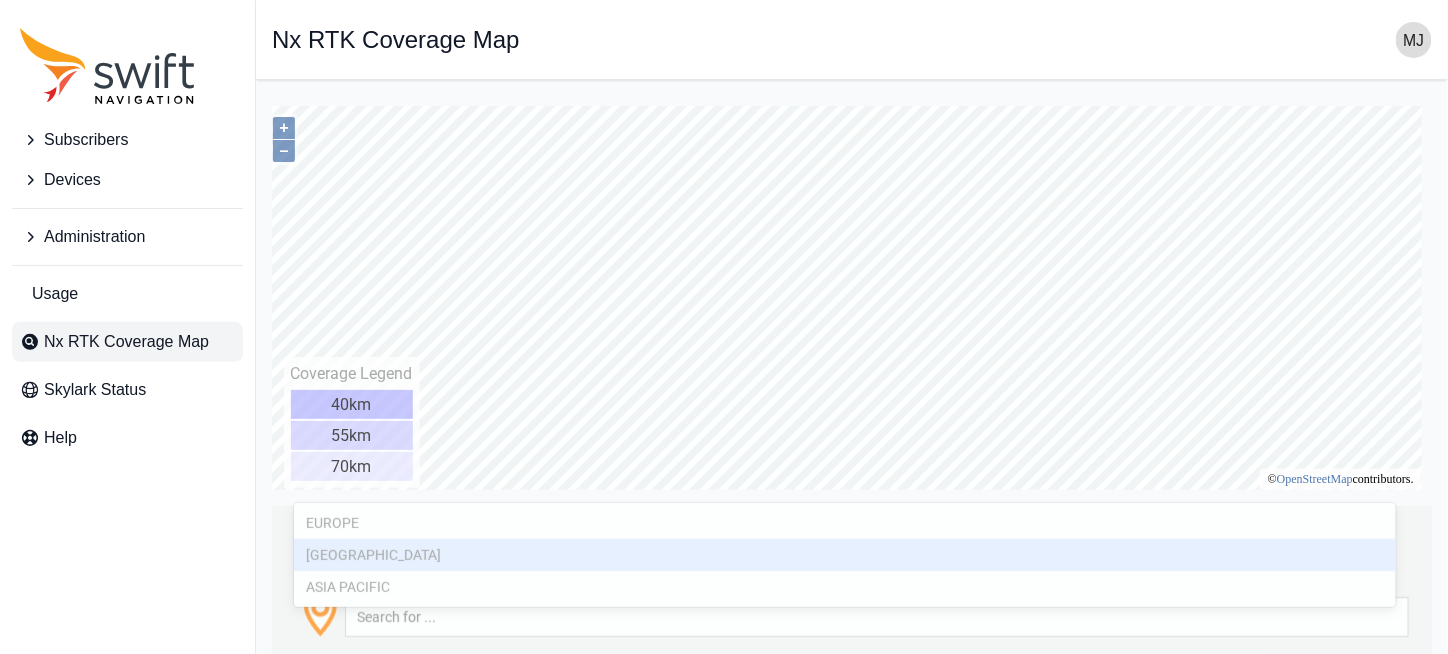 click on "[GEOGRAPHIC_DATA]" at bounding box center [844, 554] 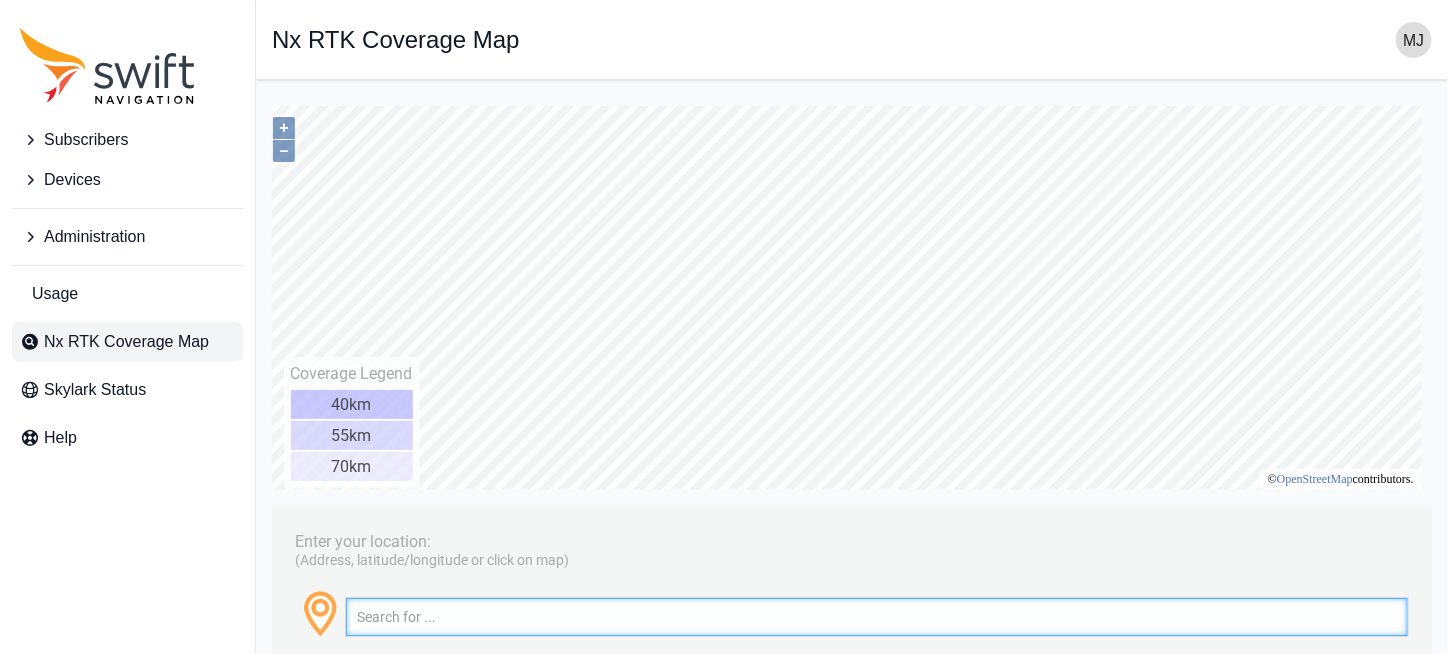 click at bounding box center [876, 616] 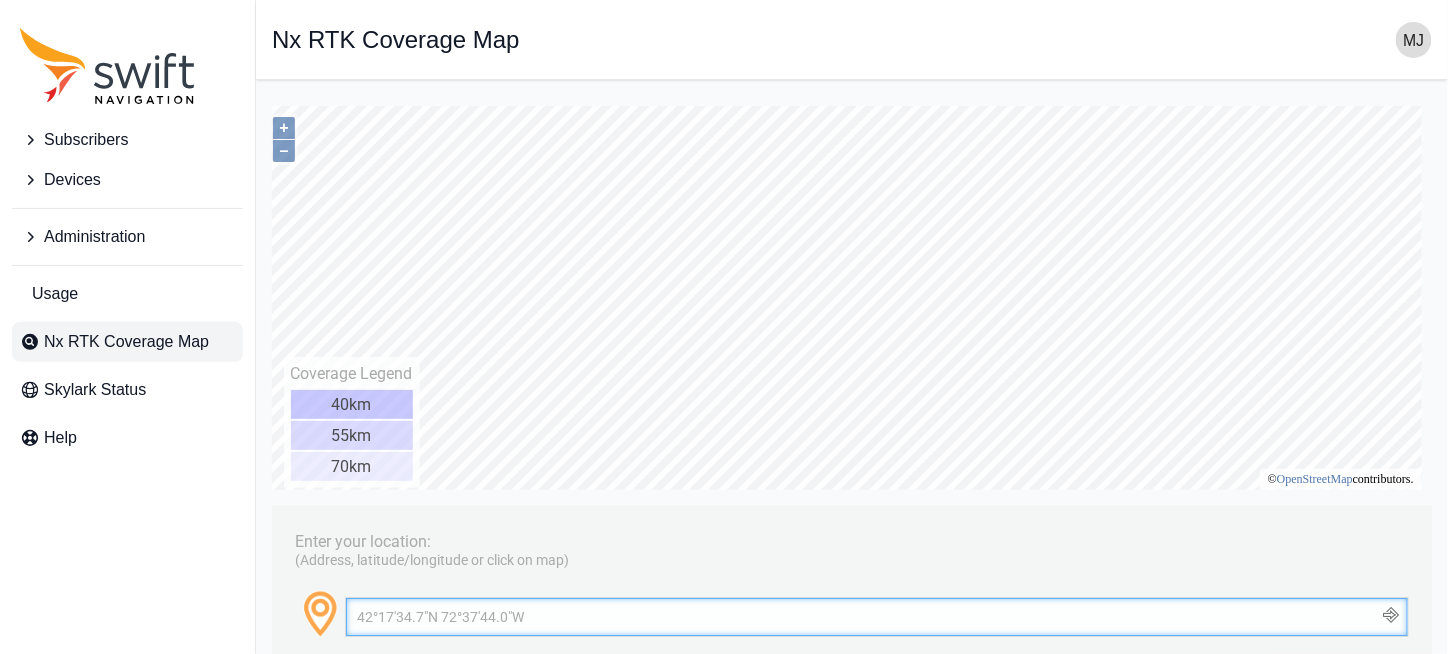 type on "42°17'34.7"N 72°37'44.0"W" 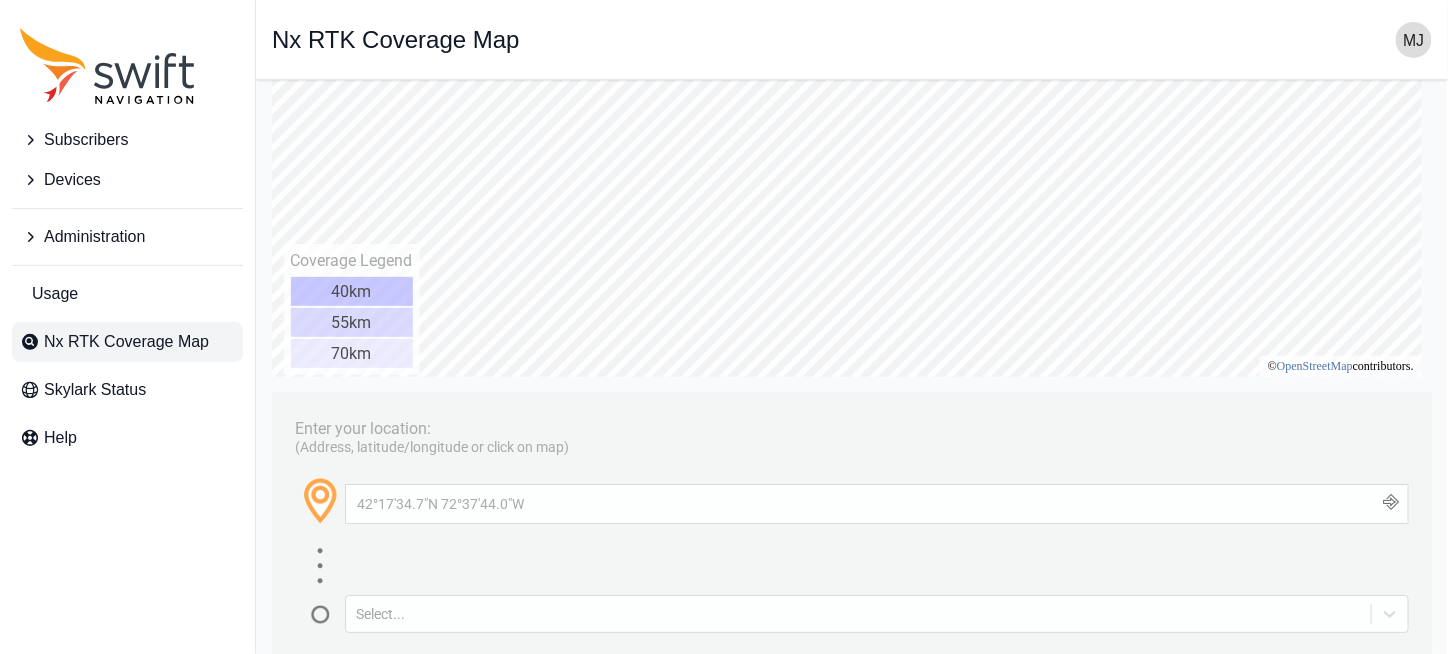 scroll, scrollTop: 200, scrollLeft: 0, axis: vertical 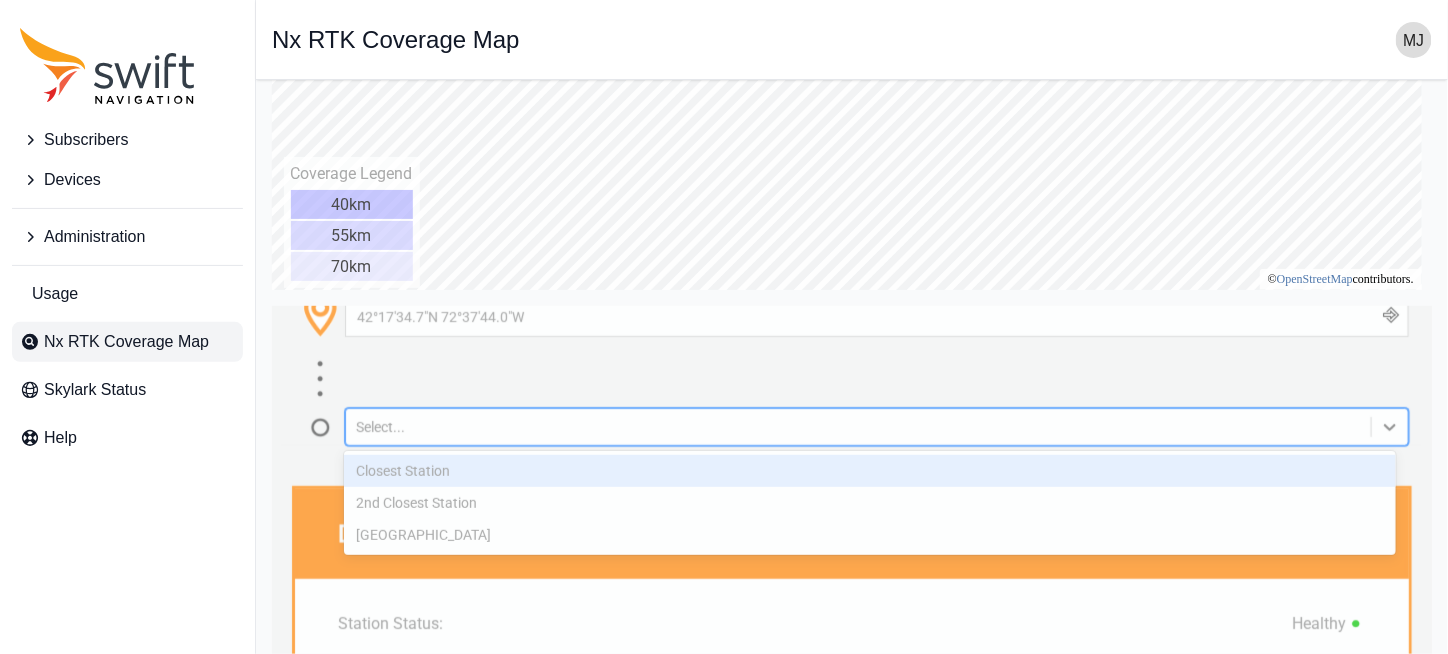 click on "Select..." at bounding box center [857, 428] 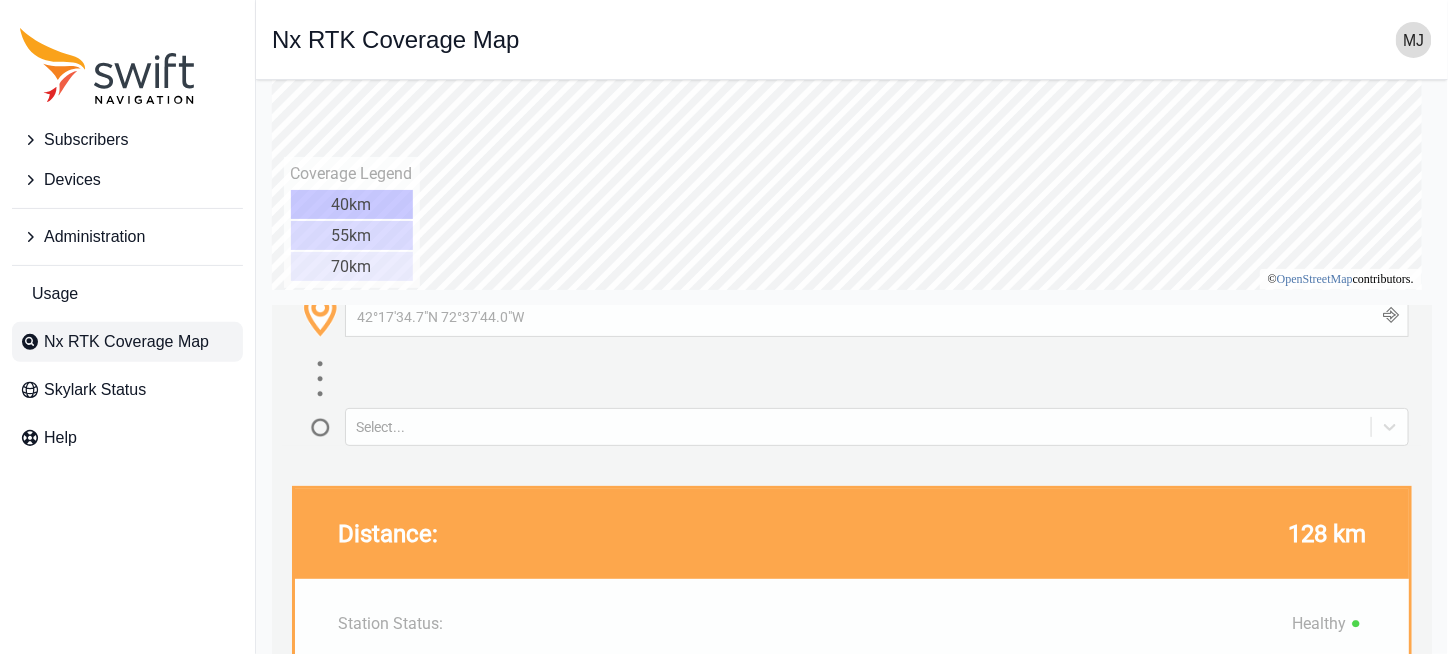 click at bounding box center (851, 382) 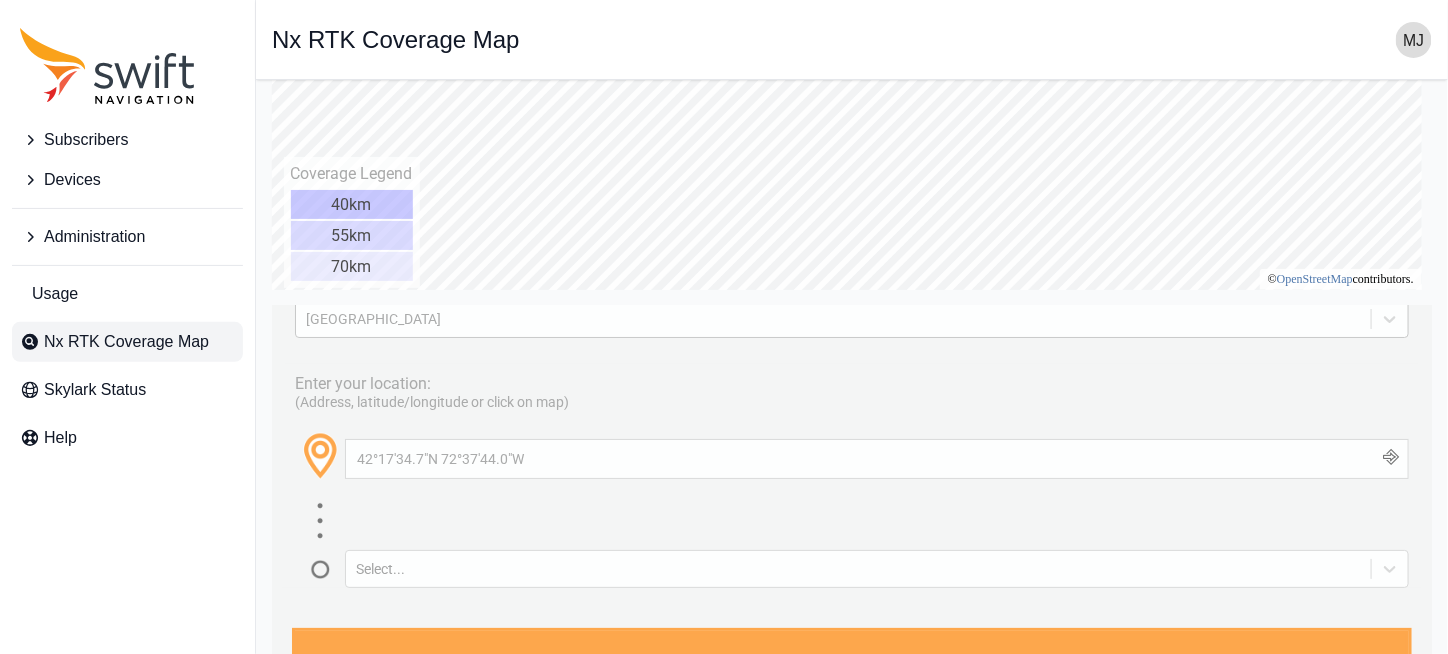scroll, scrollTop: 0, scrollLeft: 0, axis: both 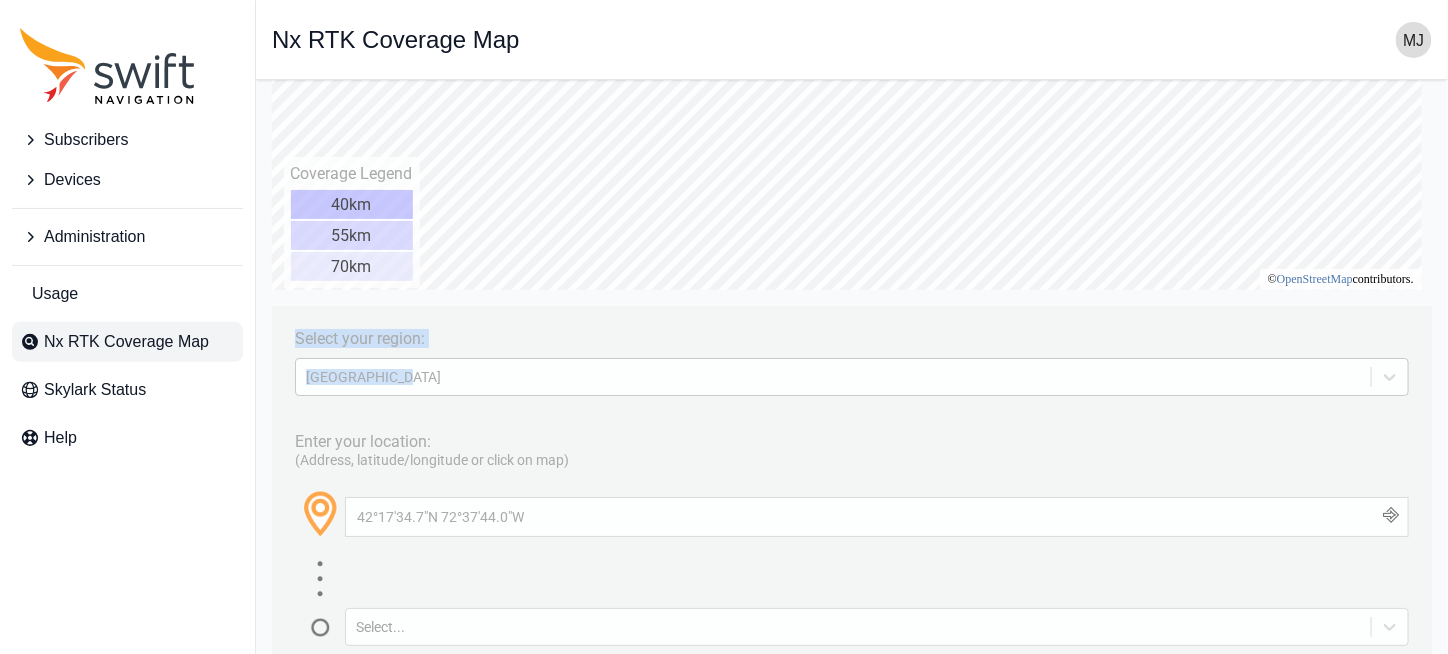 drag, startPoint x: 773, startPoint y: 320, endPoint x: 755, endPoint y: 362, distance: 45.694637 